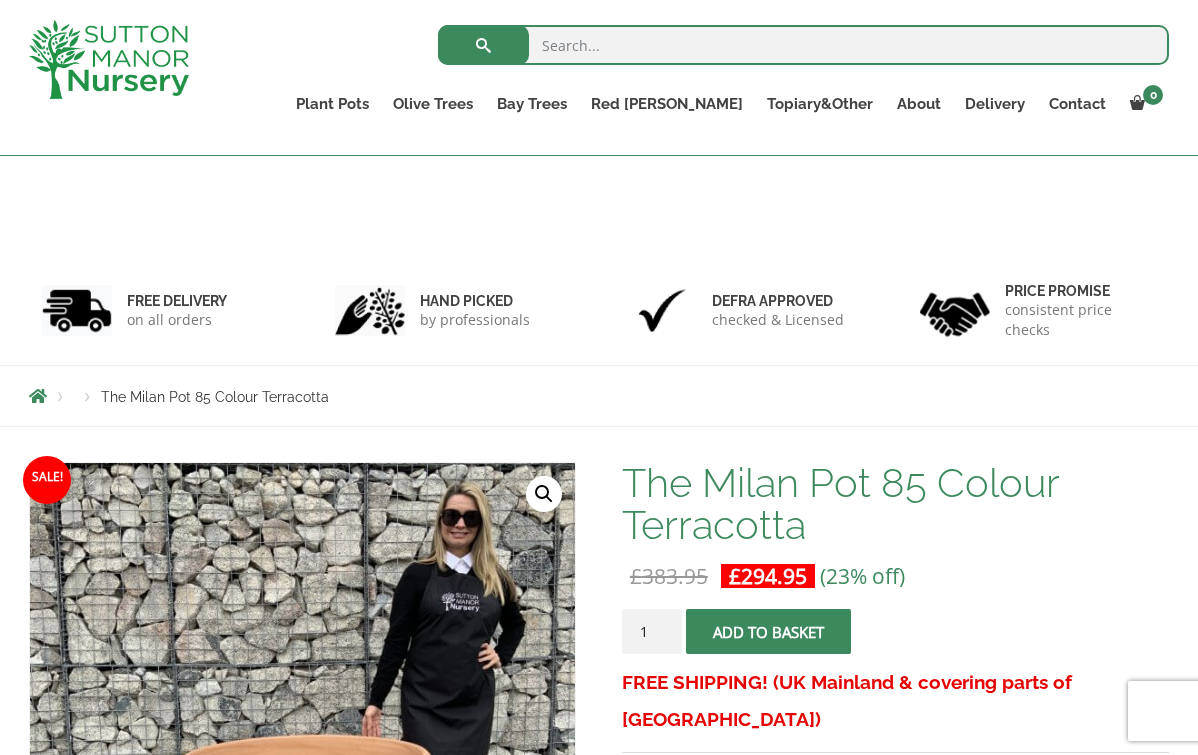 scroll, scrollTop: 1495, scrollLeft: 0, axis: vertical 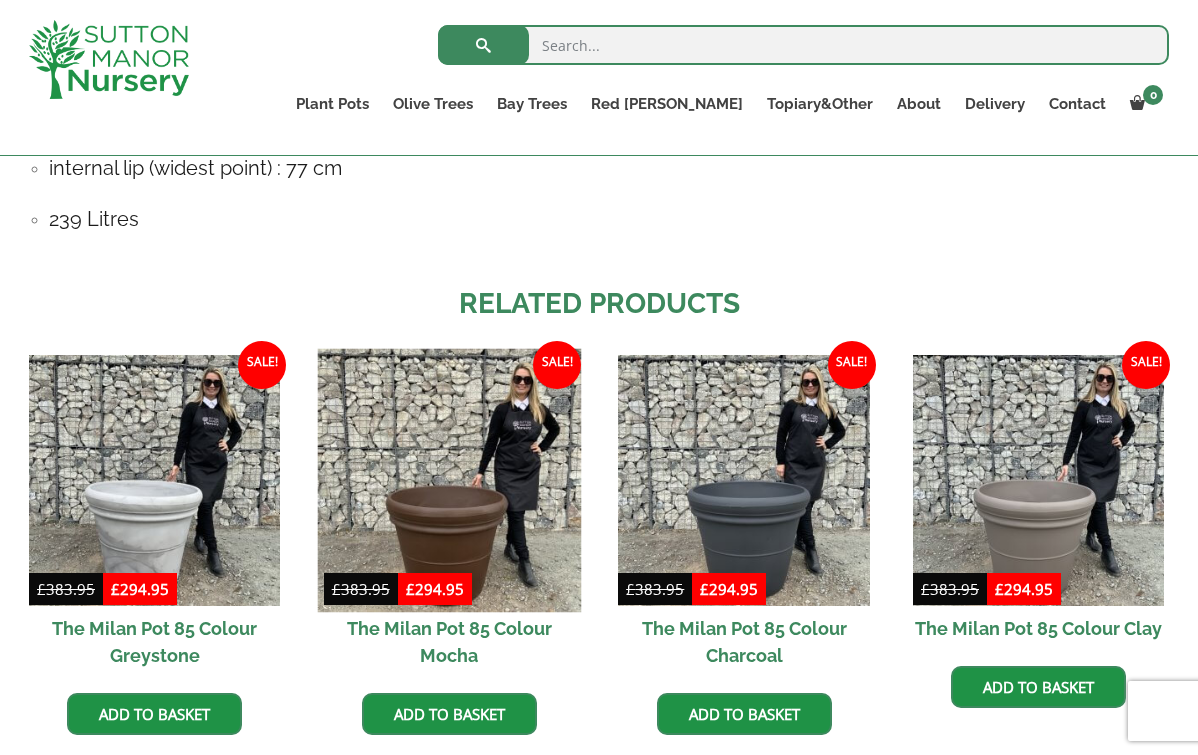 click at bounding box center [449, 480] 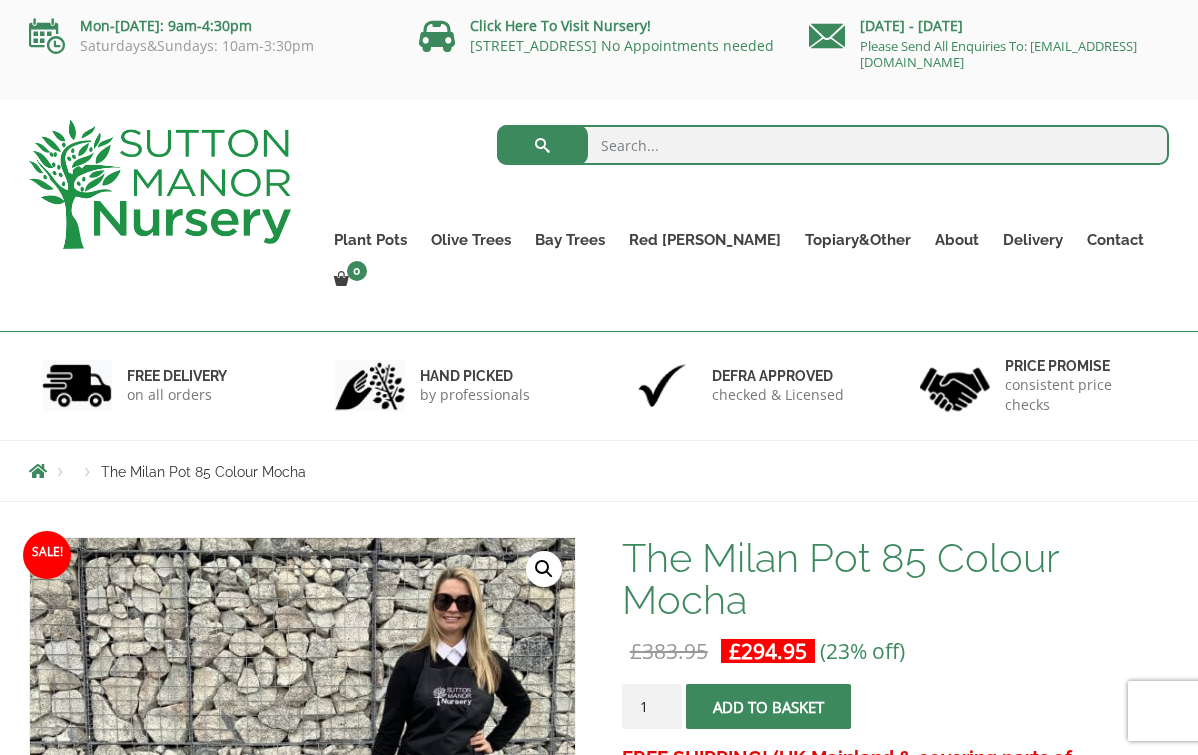 scroll, scrollTop: 0, scrollLeft: 0, axis: both 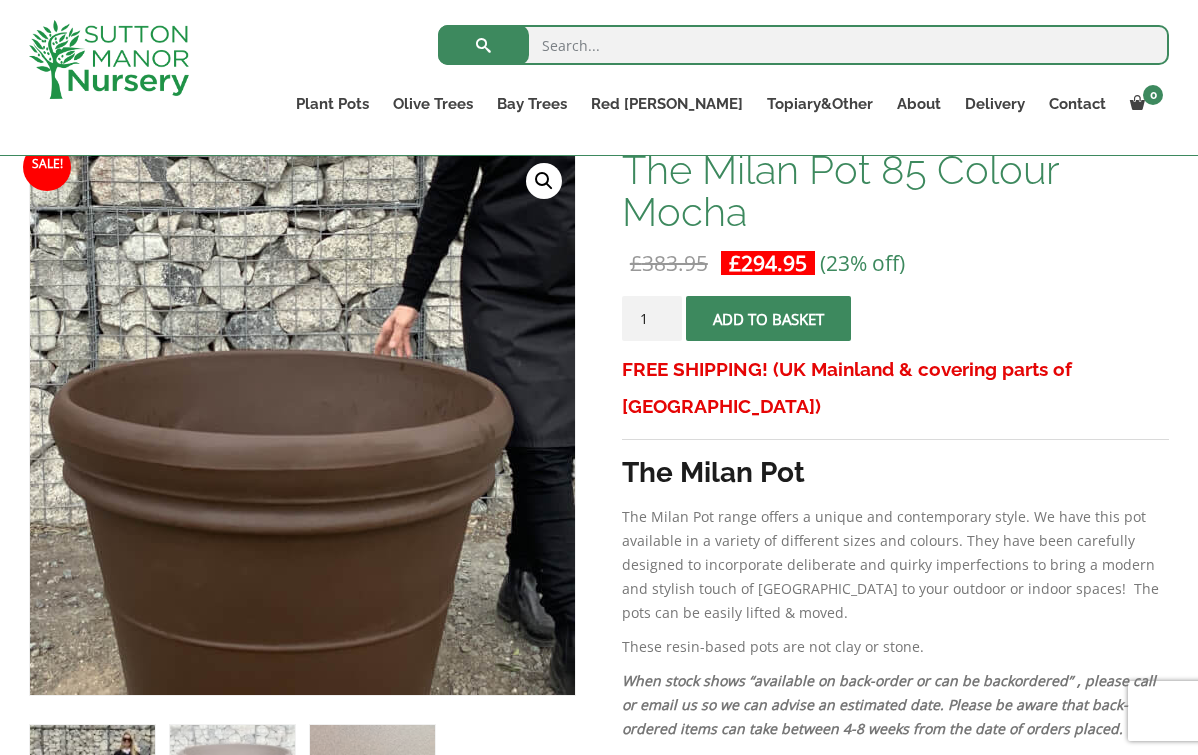click at bounding box center [291, 331] 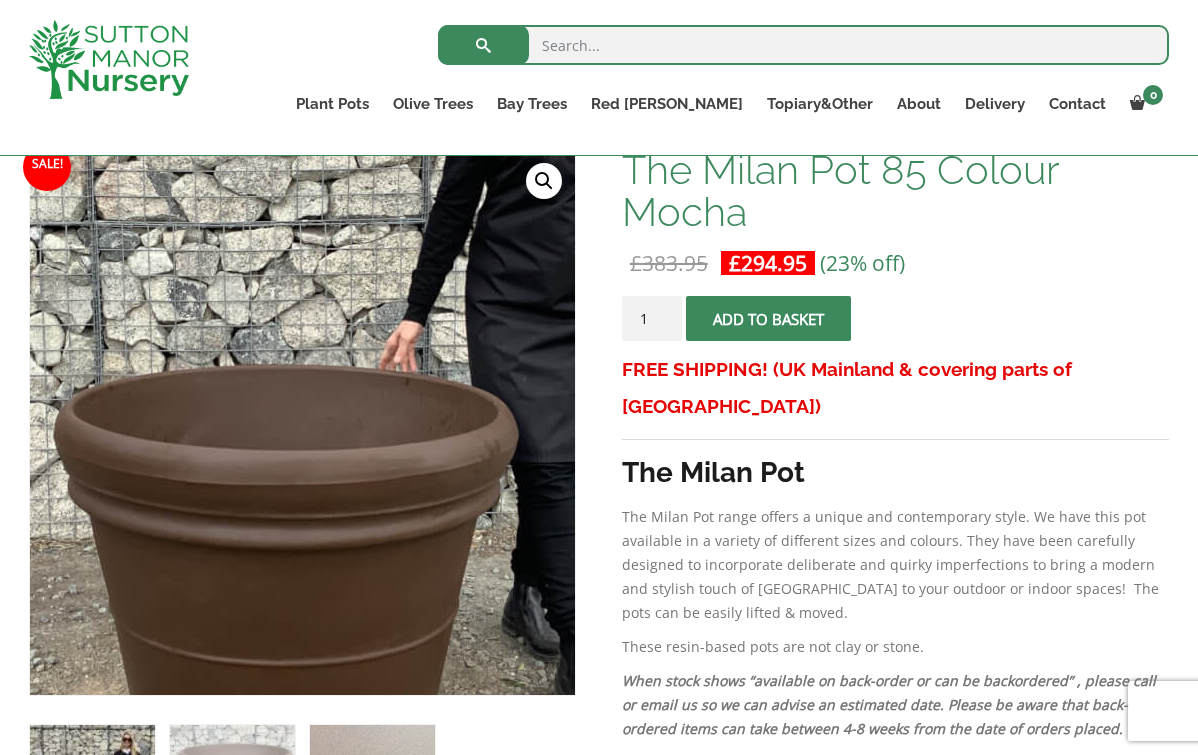 click at bounding box center [296, 346] 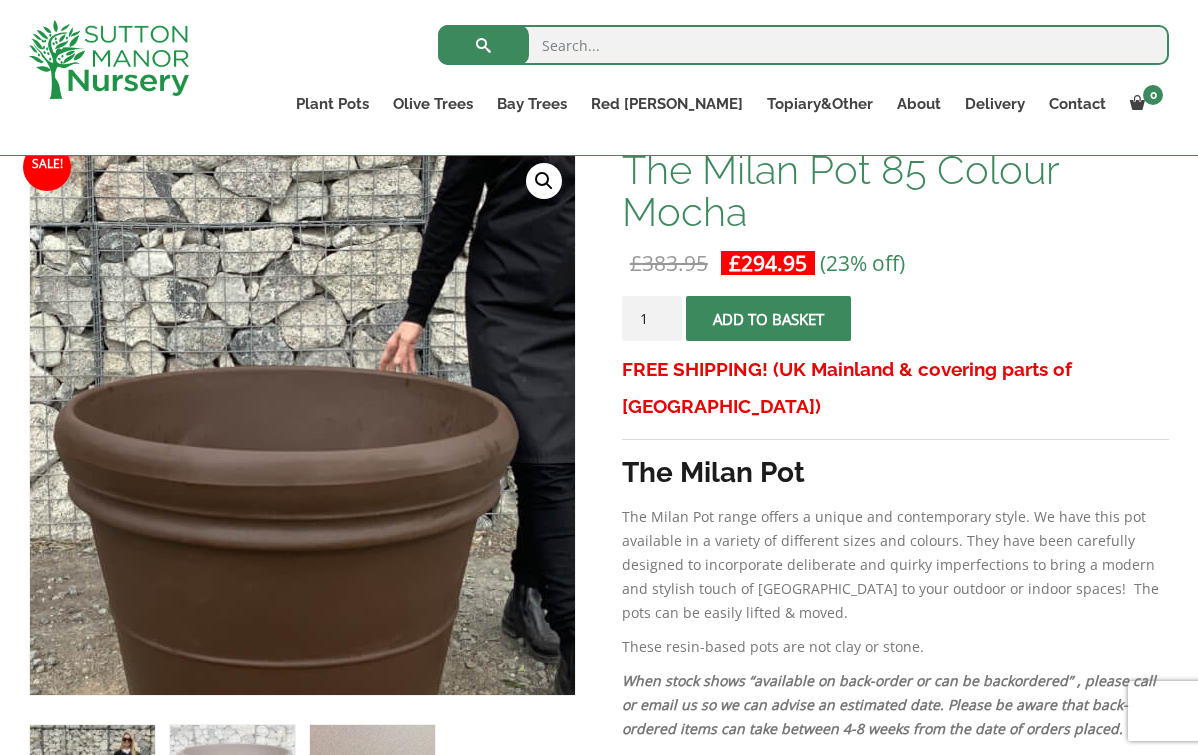 click at bounding box center [296, 347] 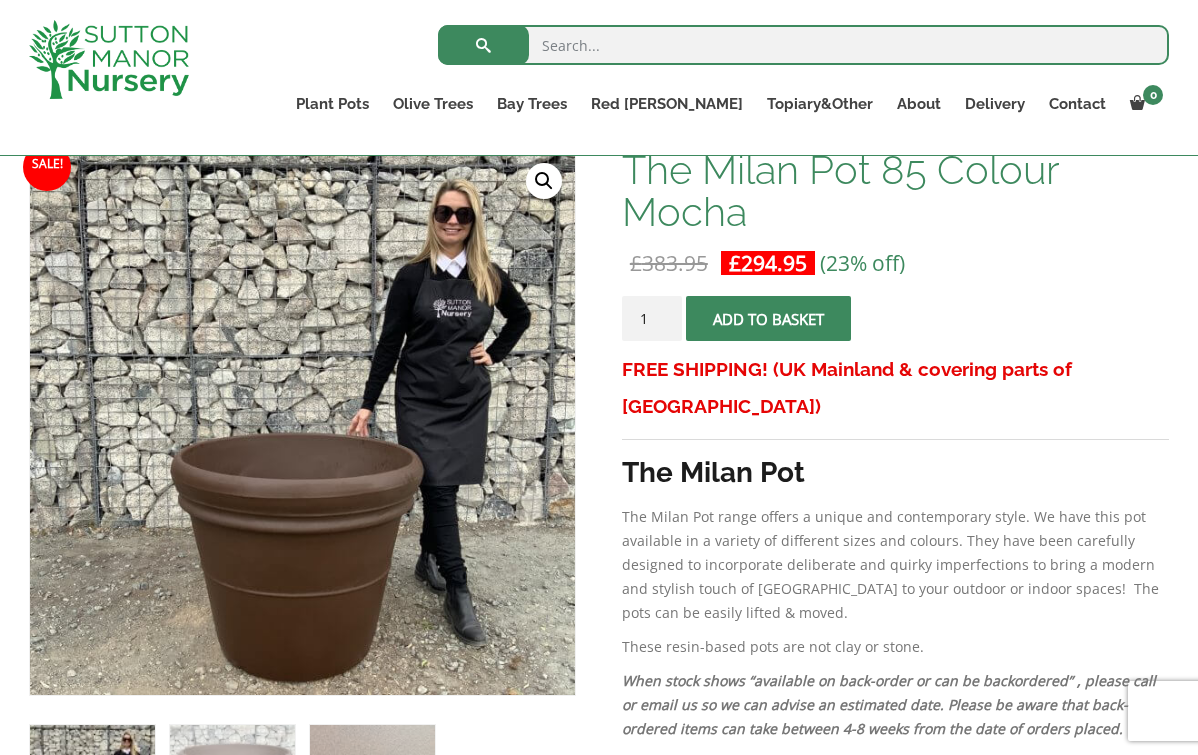 click on "🔍" at bounding box center [544, 181] 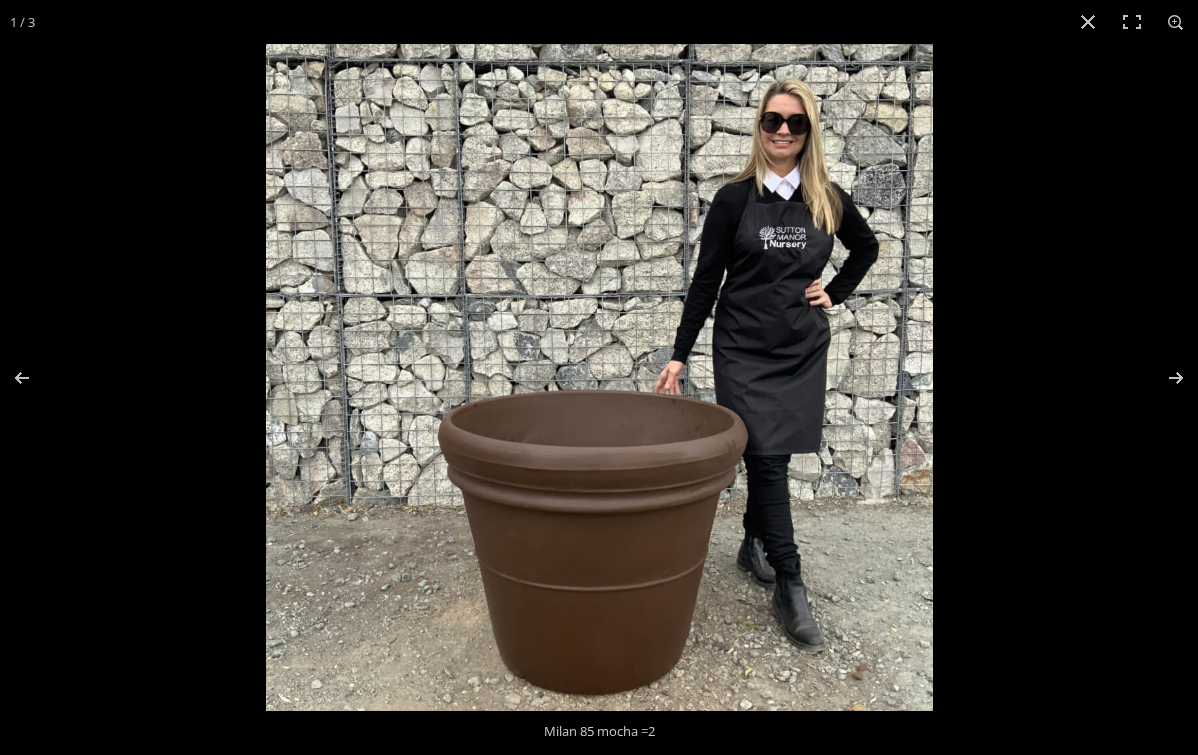 click at bounding box center (599, 377) 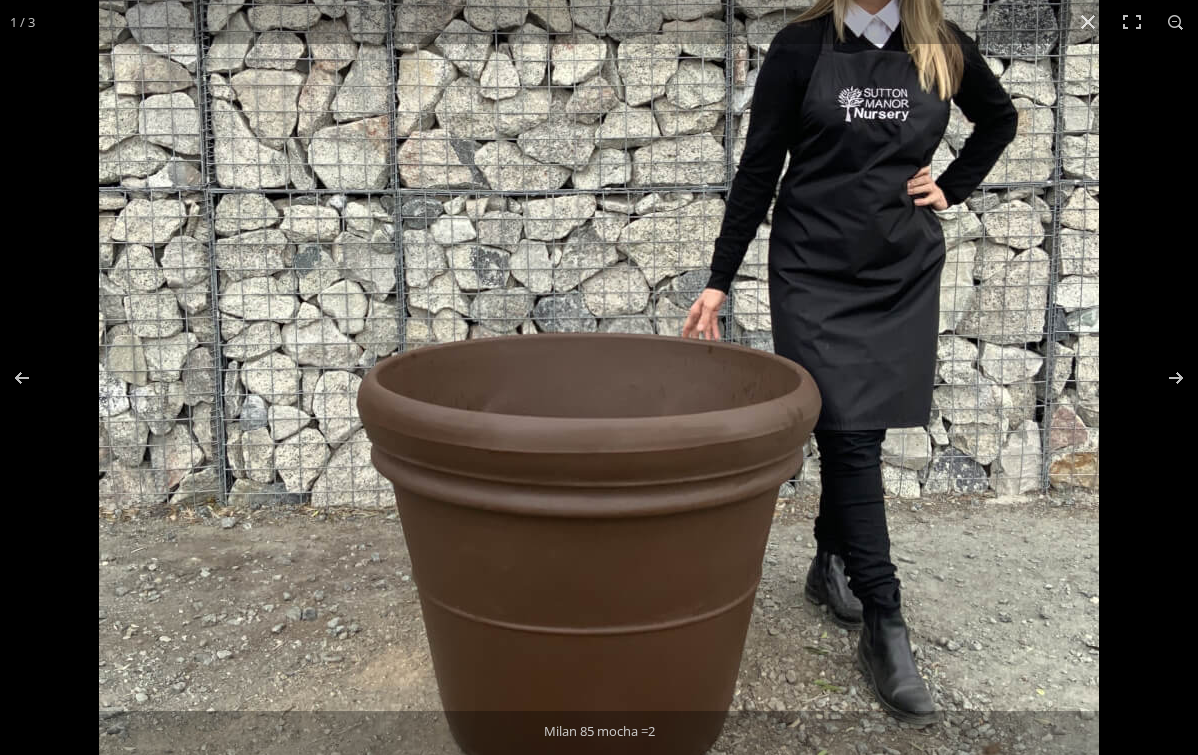click at bounding box center [599, 314] 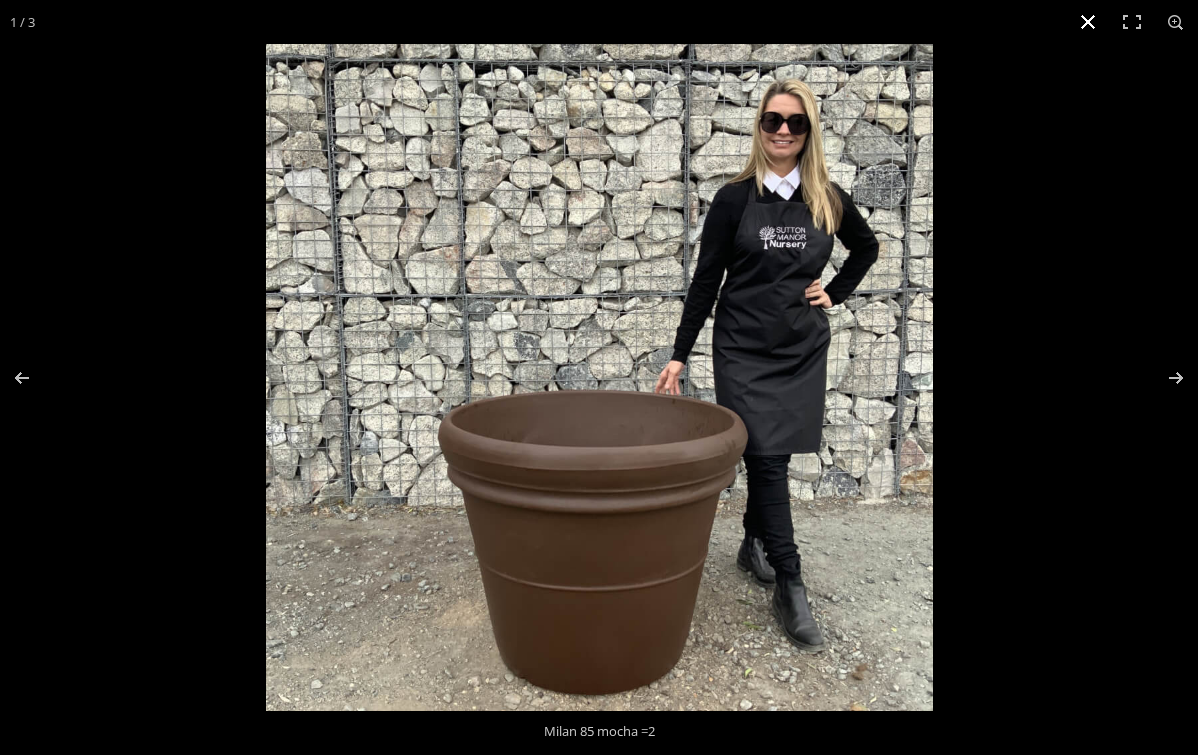 click at bounding box center (1088, 22) 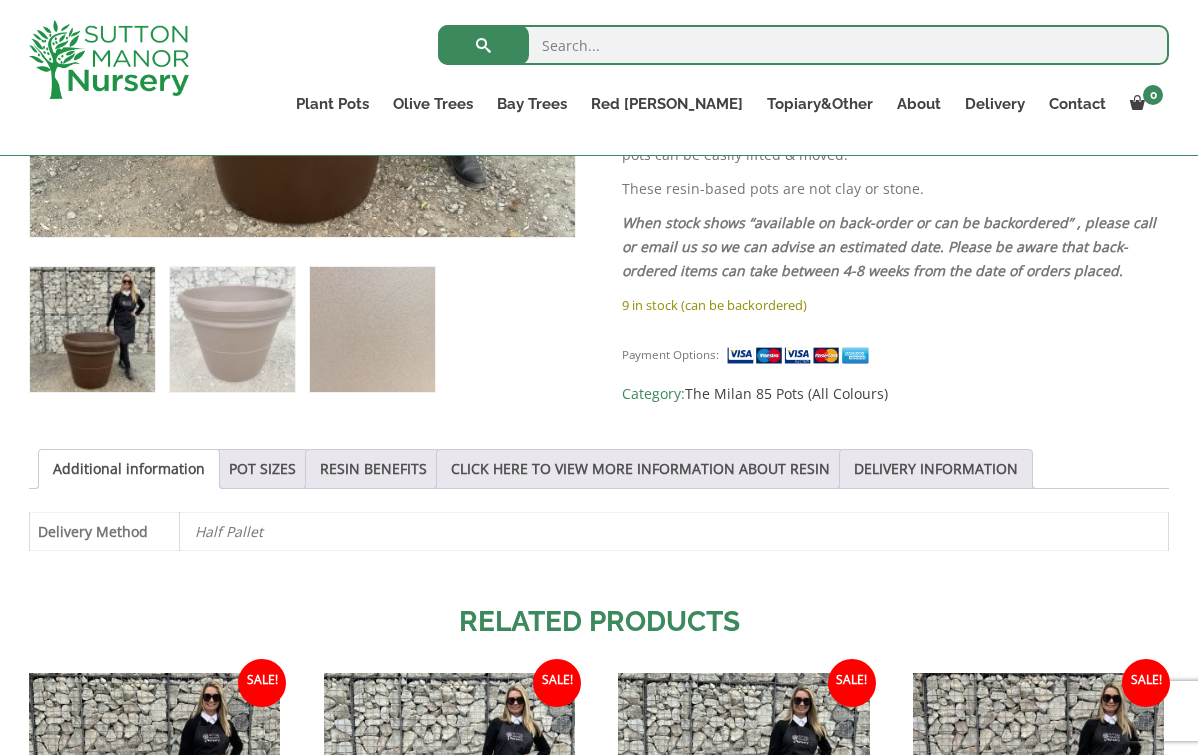 scroll, scrollTop: 1043, scrollLeft: 0, axis: vertical 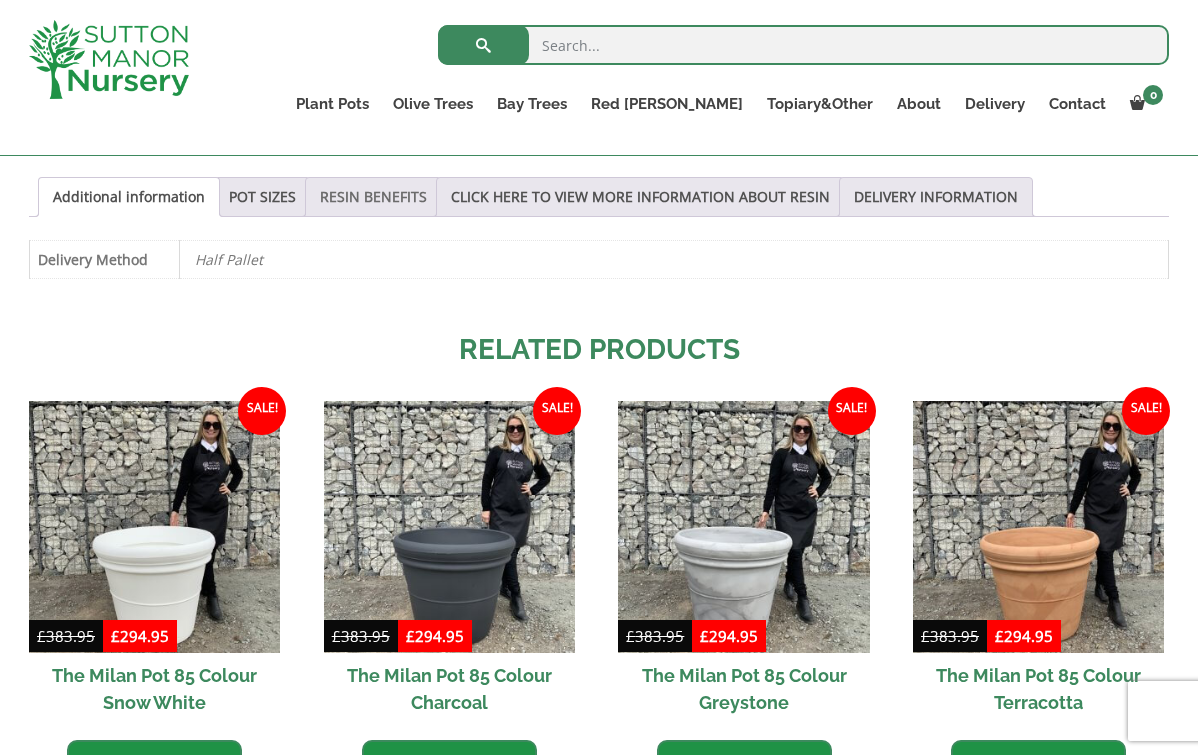 click on "RESIN BENEFITS" at bounding box center [373, 197] 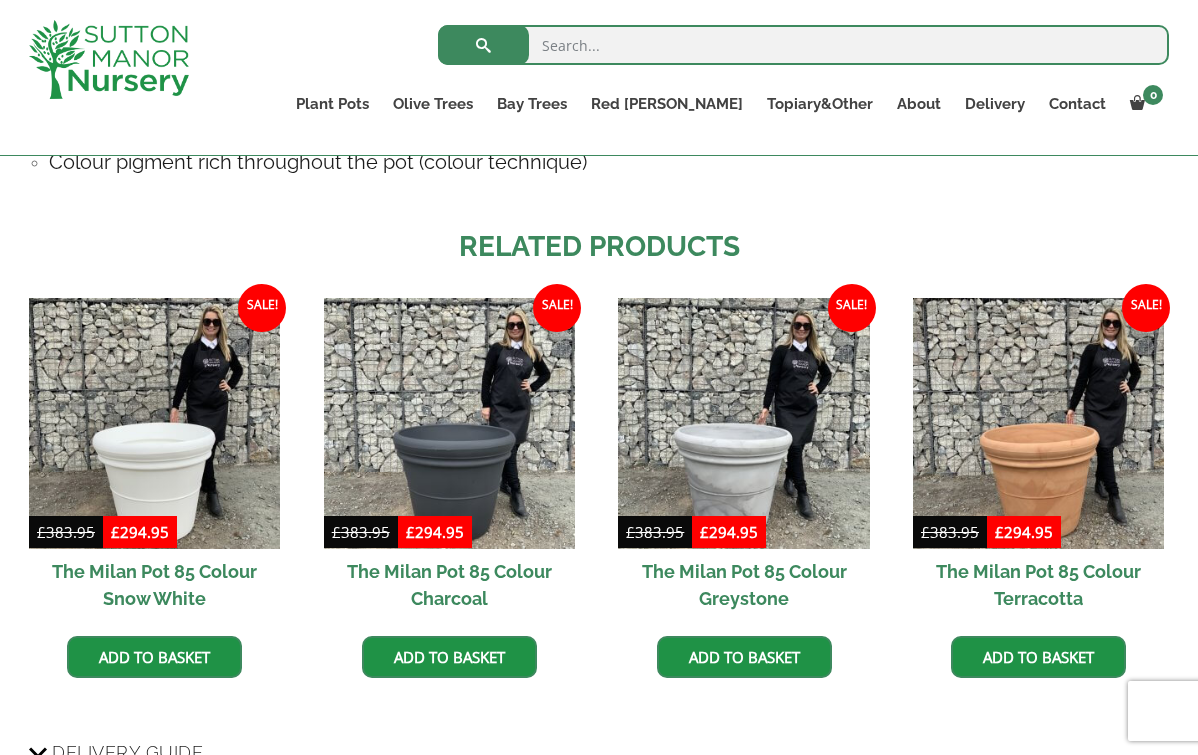 scroll, scrollTop: 1571, scrollLeft: 0, axis: vertical 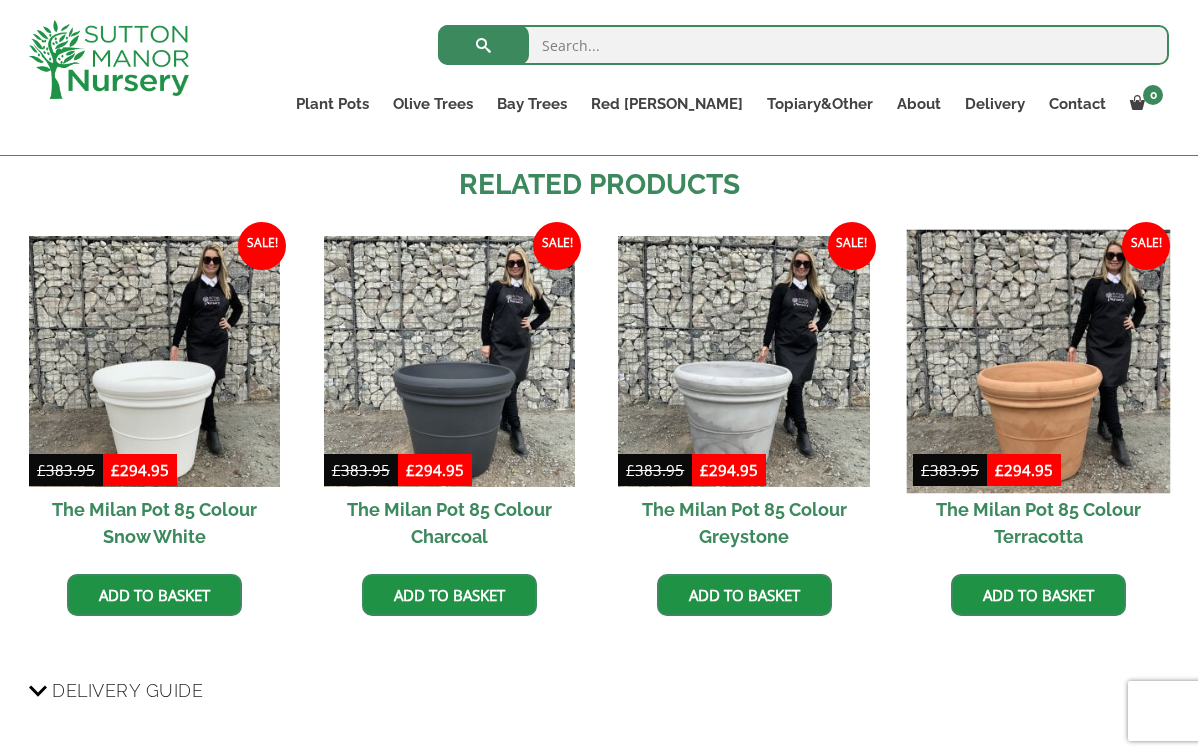 click at bounding box center (1039, 361) 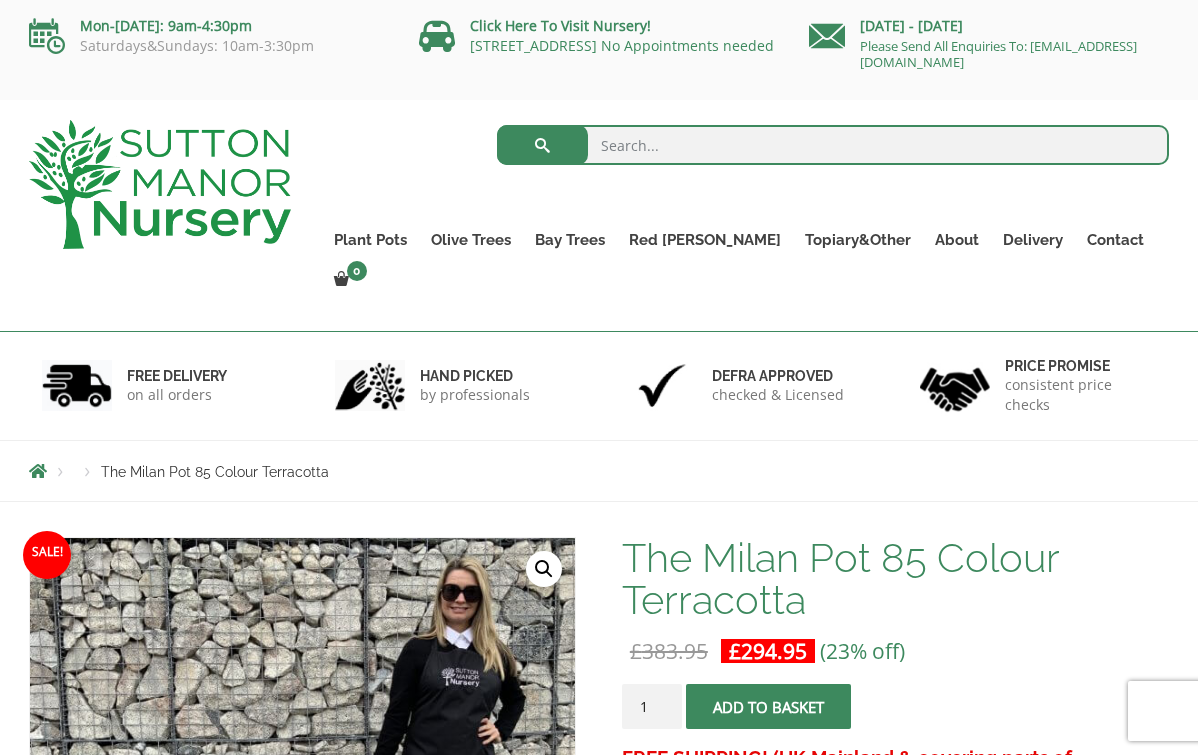 scroll, scrollTop: 0, scrollLeft: 0, axis: both 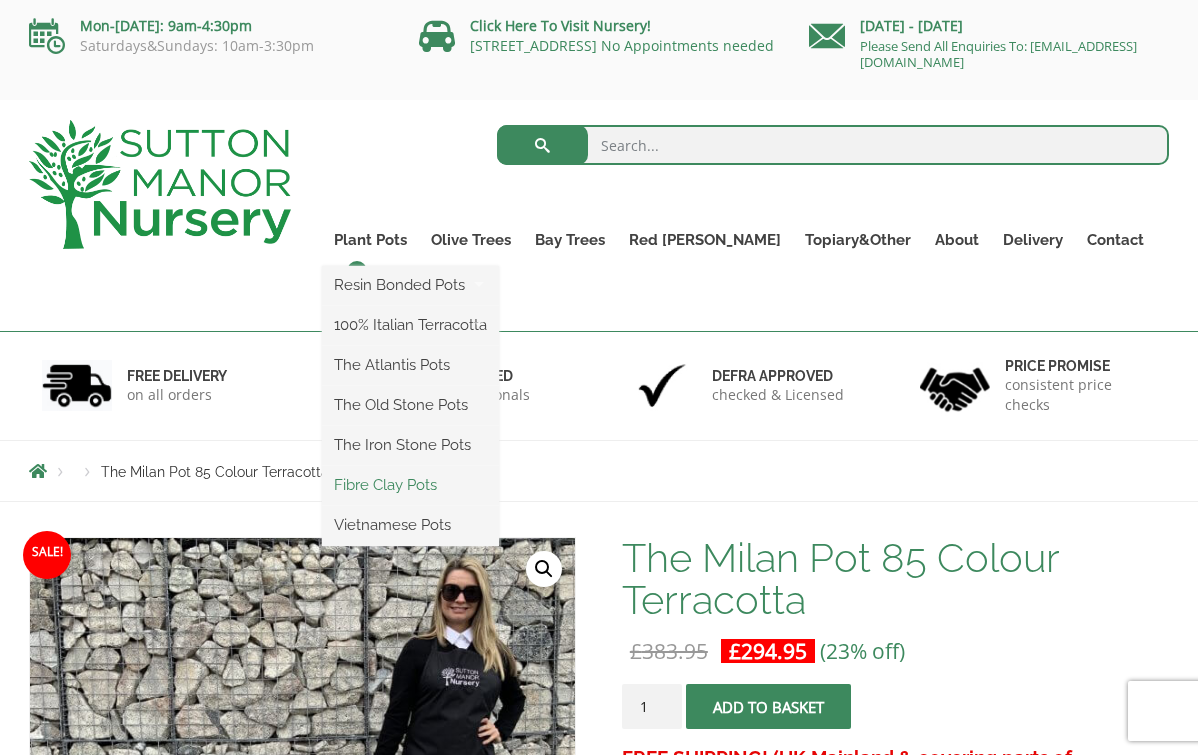 click on "Fibre Clay Pots" at bounding box center [410, 485] 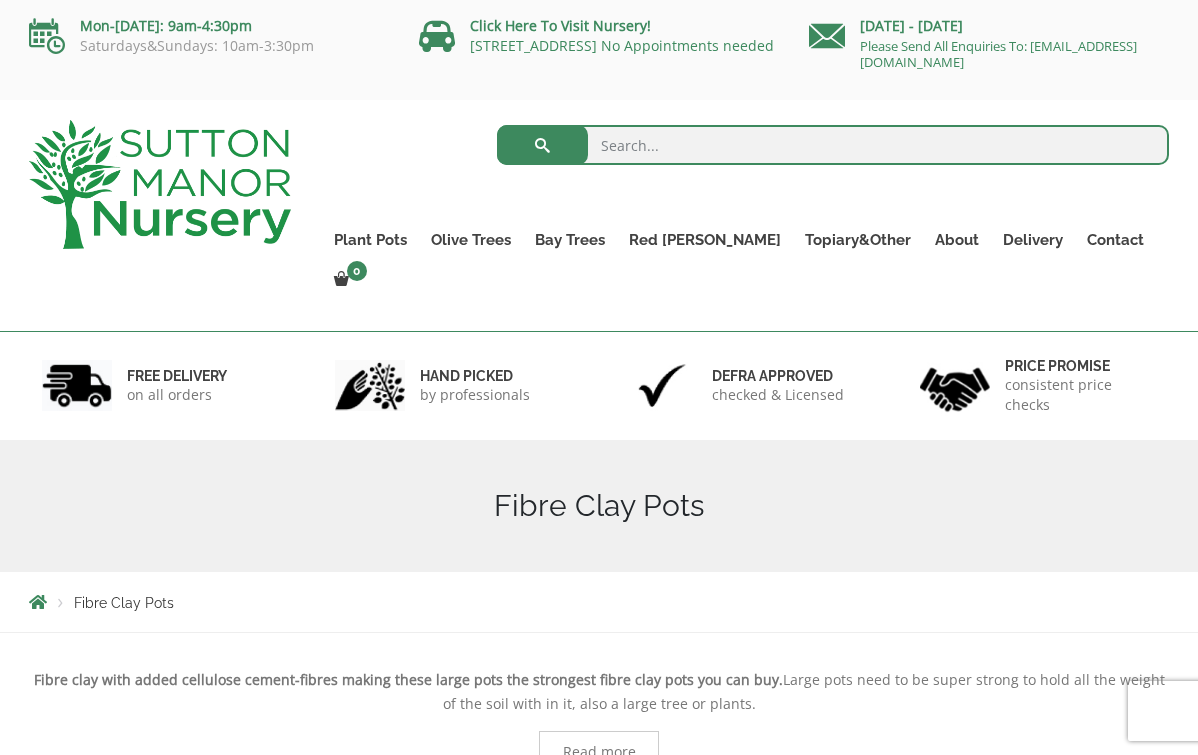 scroll, scrollTop: 138, scrollLeft: 0, axis: vertical 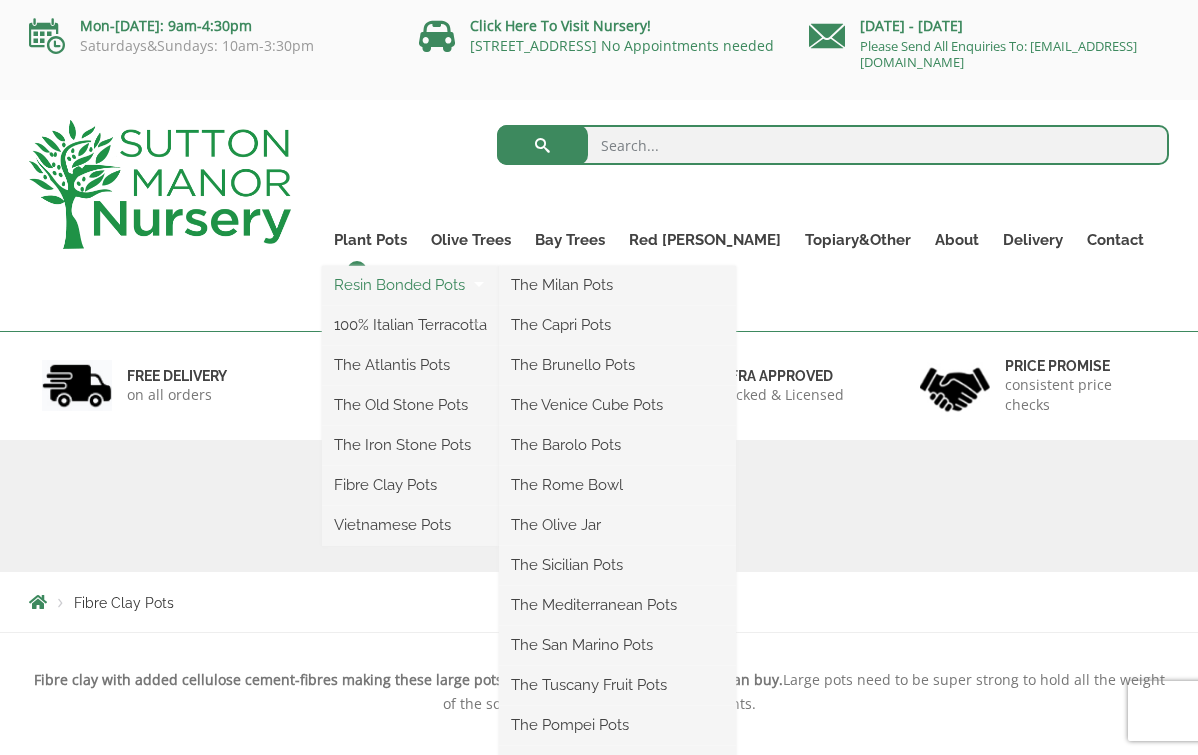 click on "Resin Bonded Pots" at bounding box center [410, 285] 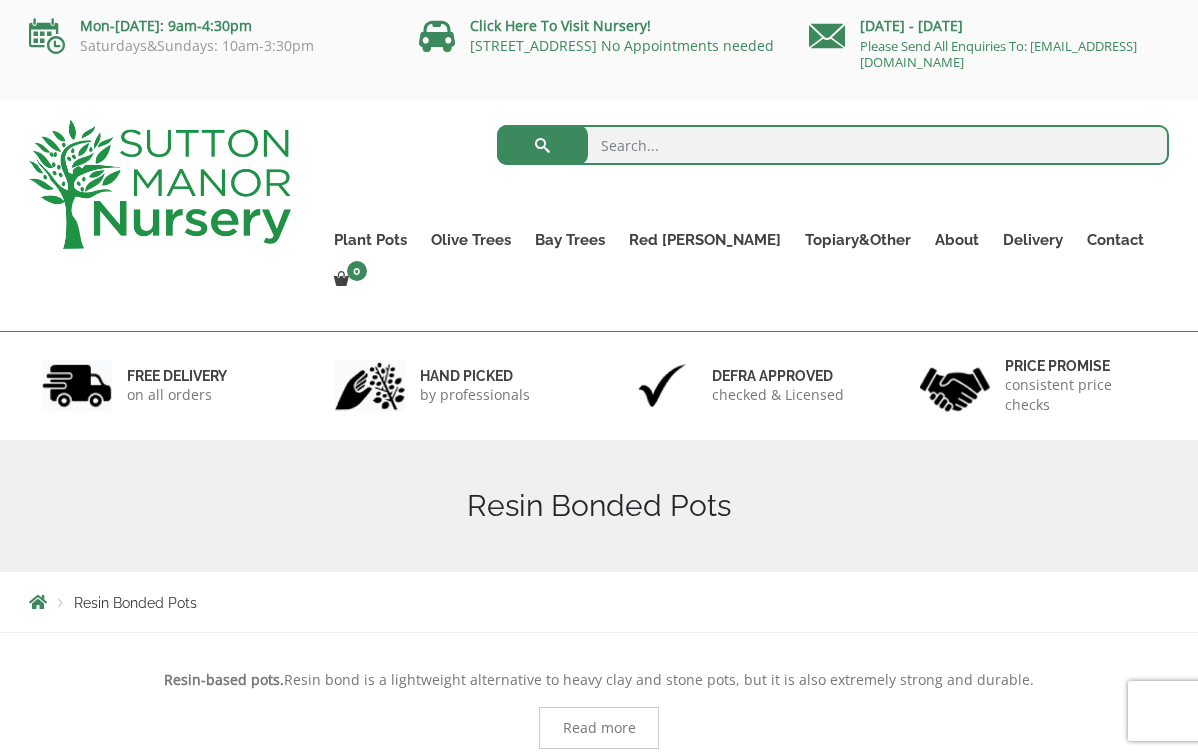 scroll, scrollTop: 0, scrollLeft: 0, axis: both 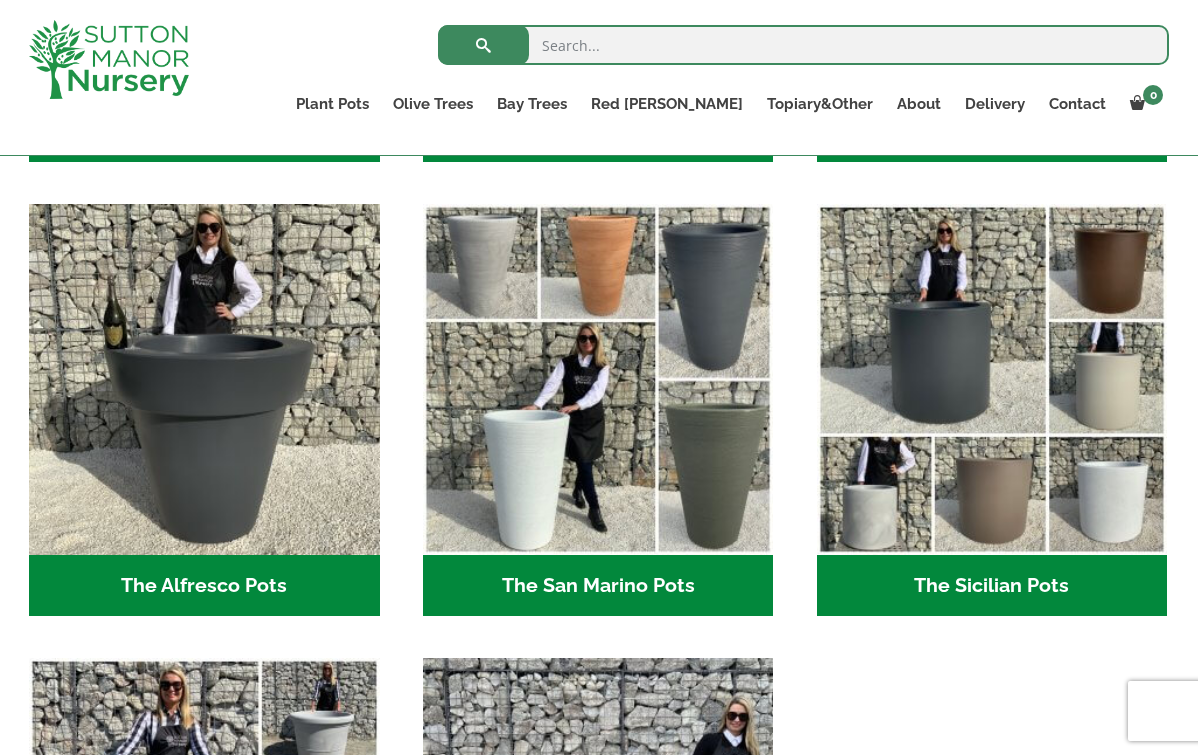 click on "The San Marino Pots  (17)" at bounding box center [598, 586] 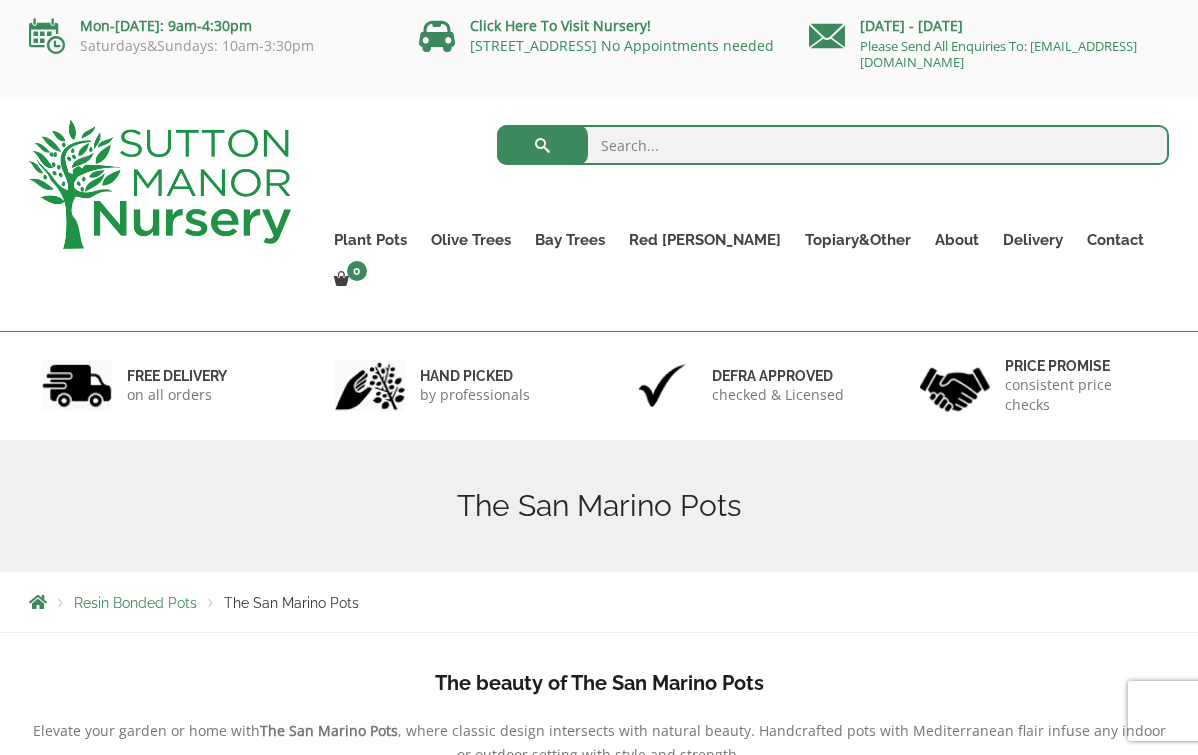 scroll, scrollTop: 0, scrollLeft: 0, axis: both 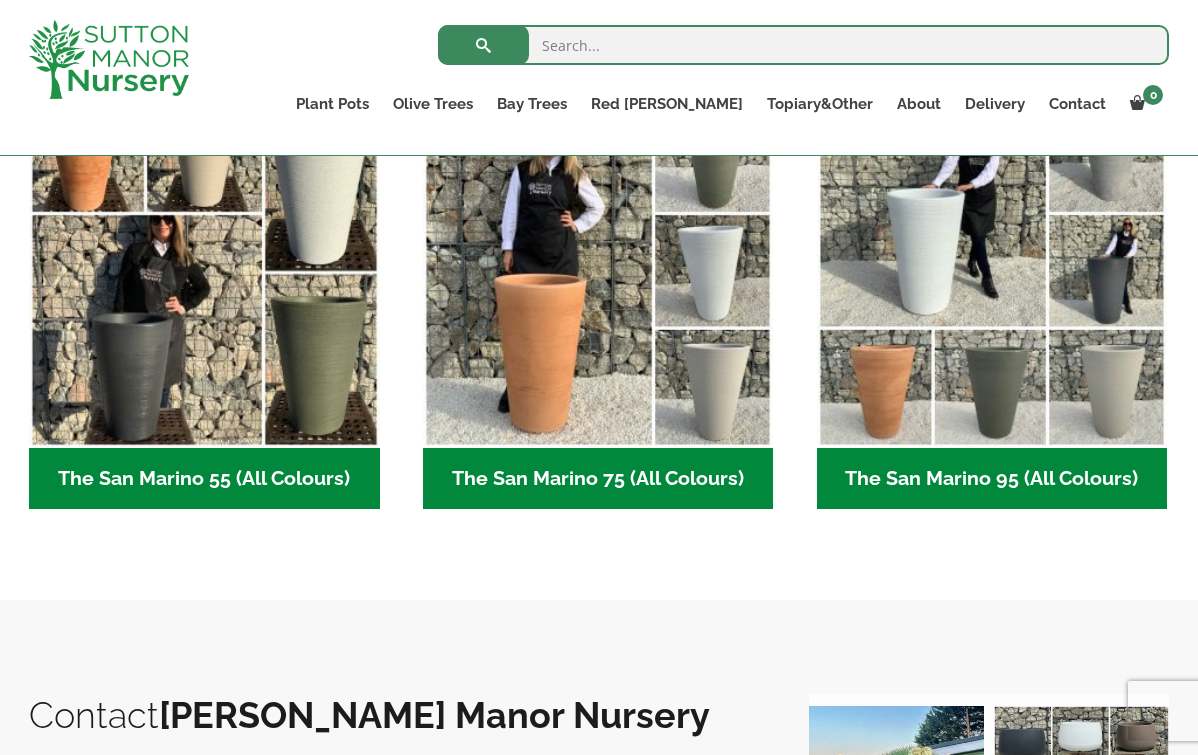 click on "The San Marino 95 (All Colours)  (6)" at bounding box center (992, 479) 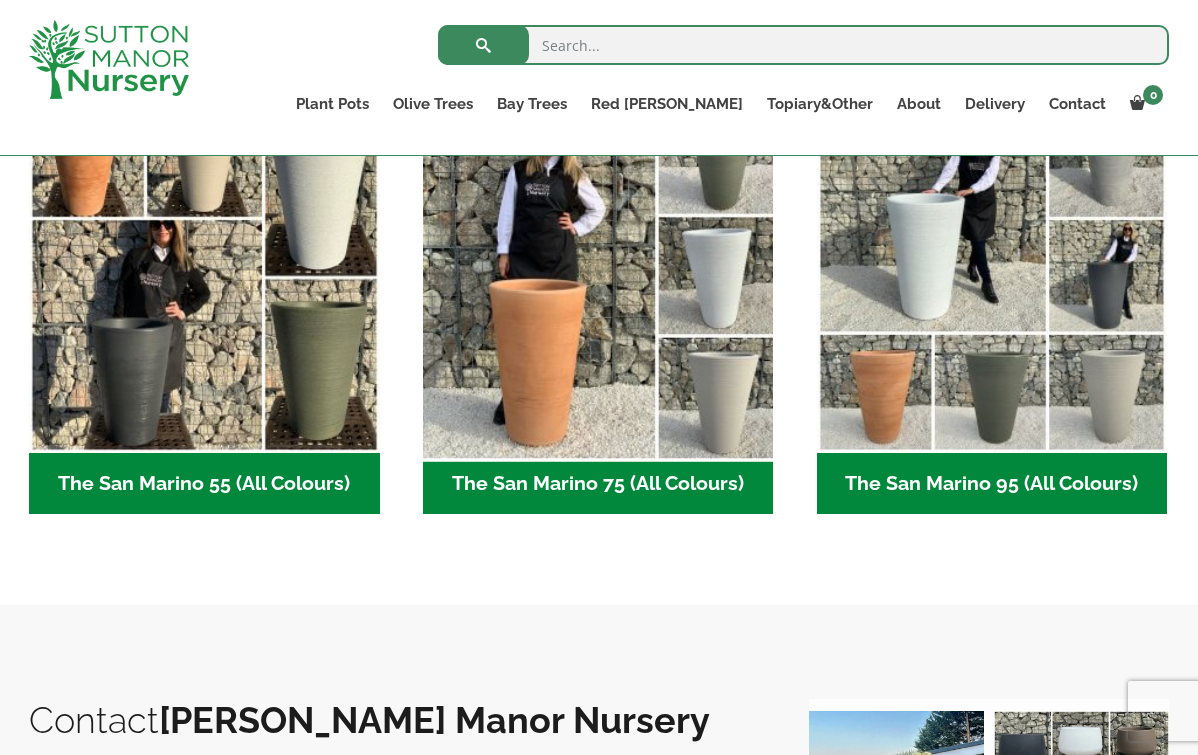 click at bounding box center (598, 277) 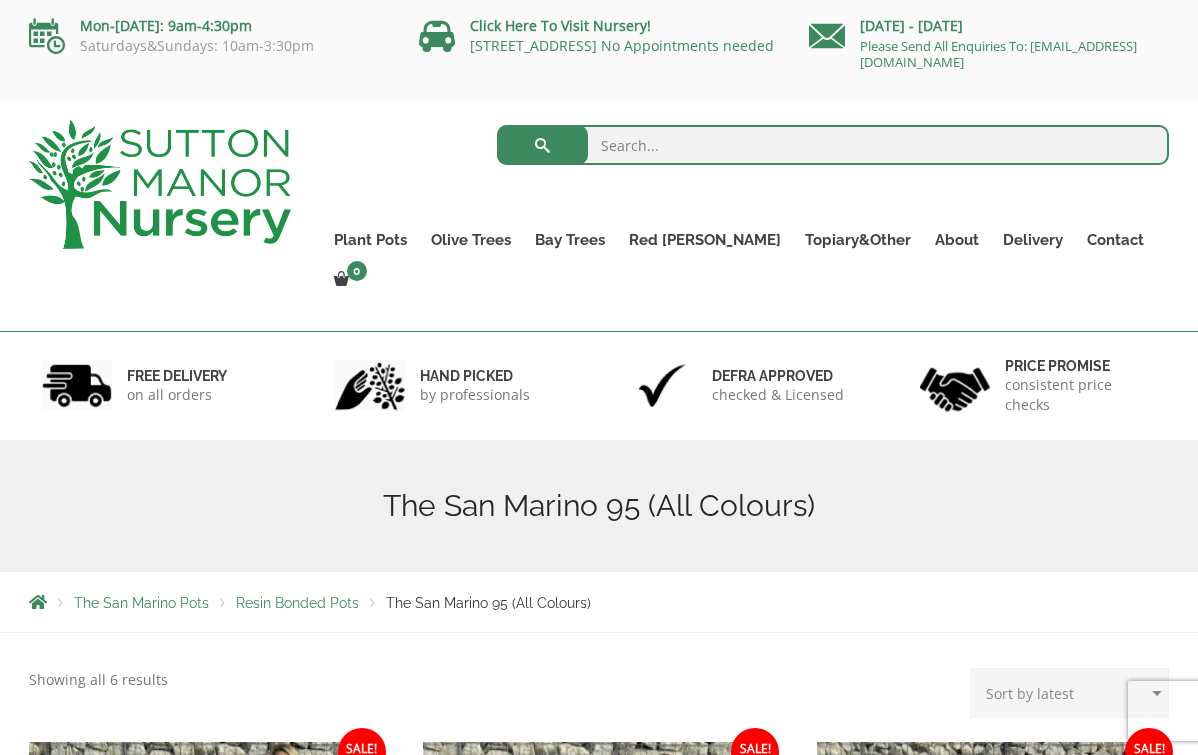 scroll, scrollTop: 0, scrollLeft: 0, axis: both 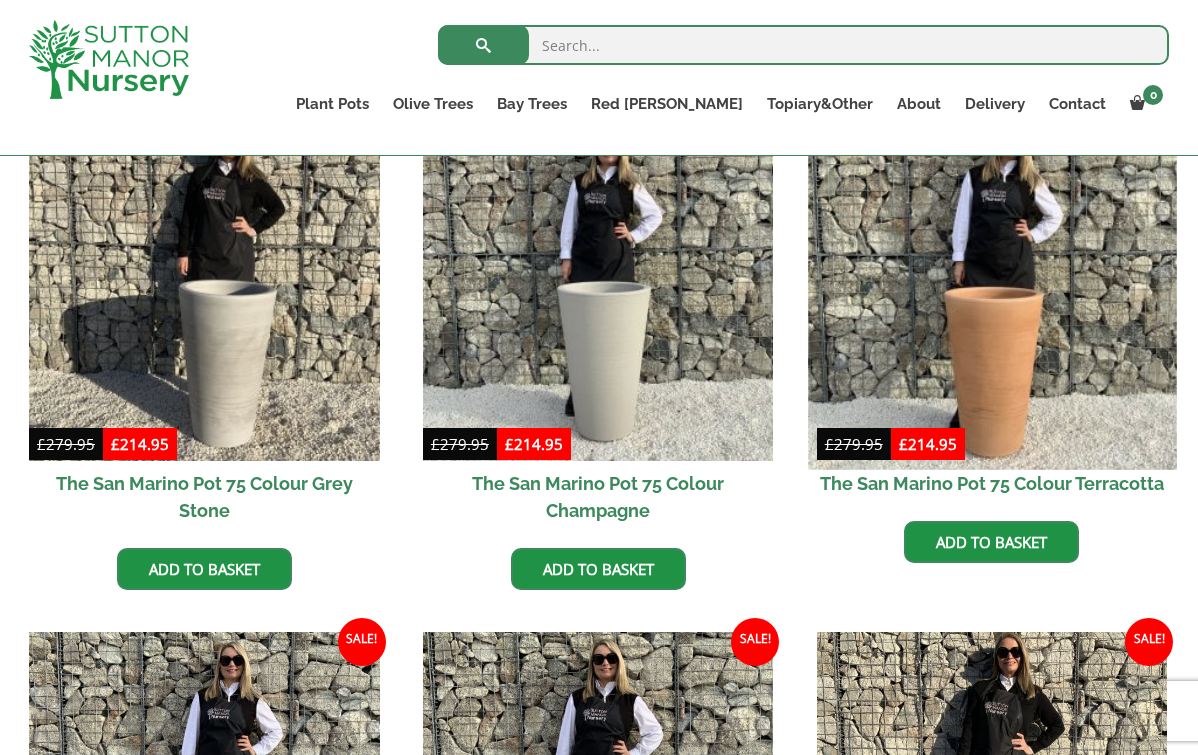 click at bounding box center [992, 285] 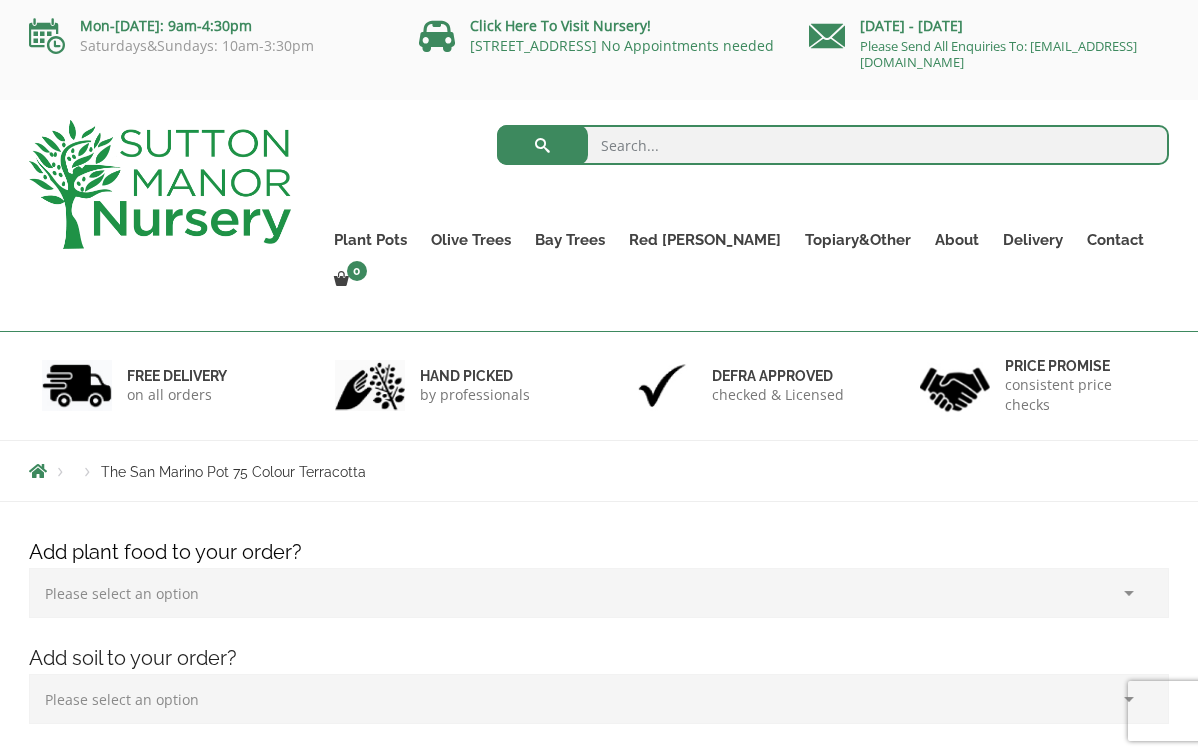 scroll, scrollTop: 0, scrollLeft: 0, axis: both 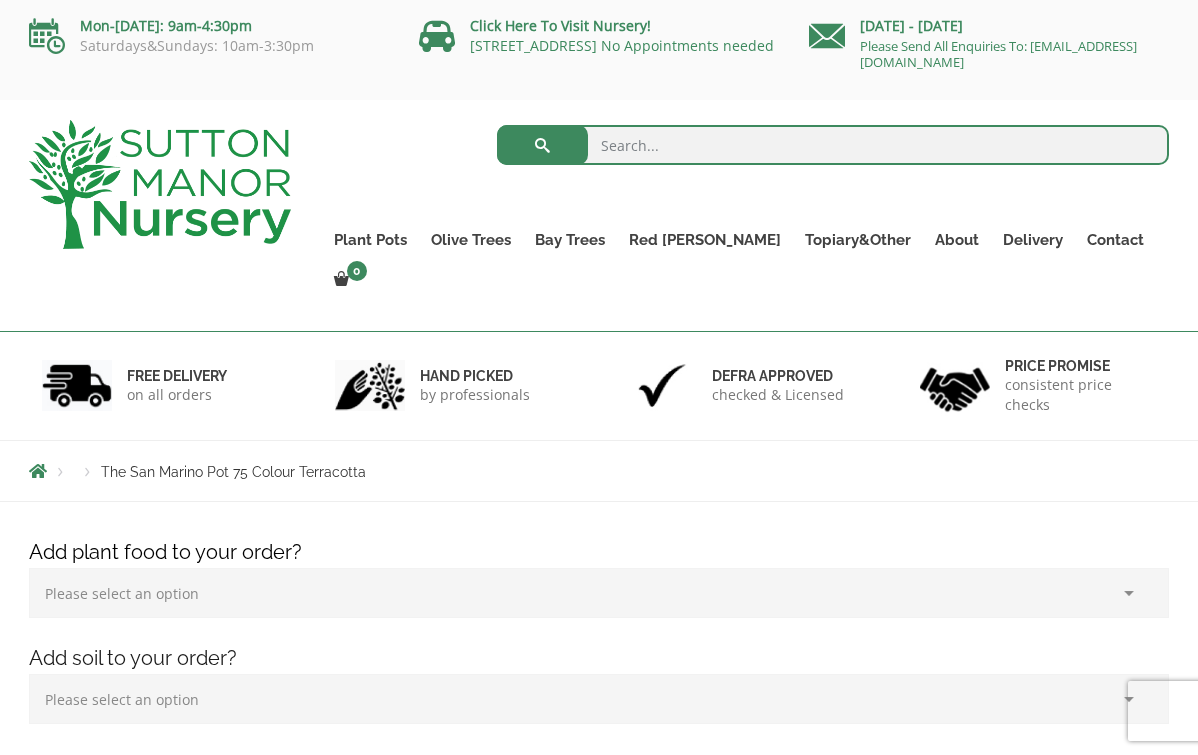 click on "Products" at bounding box center (87, 473) 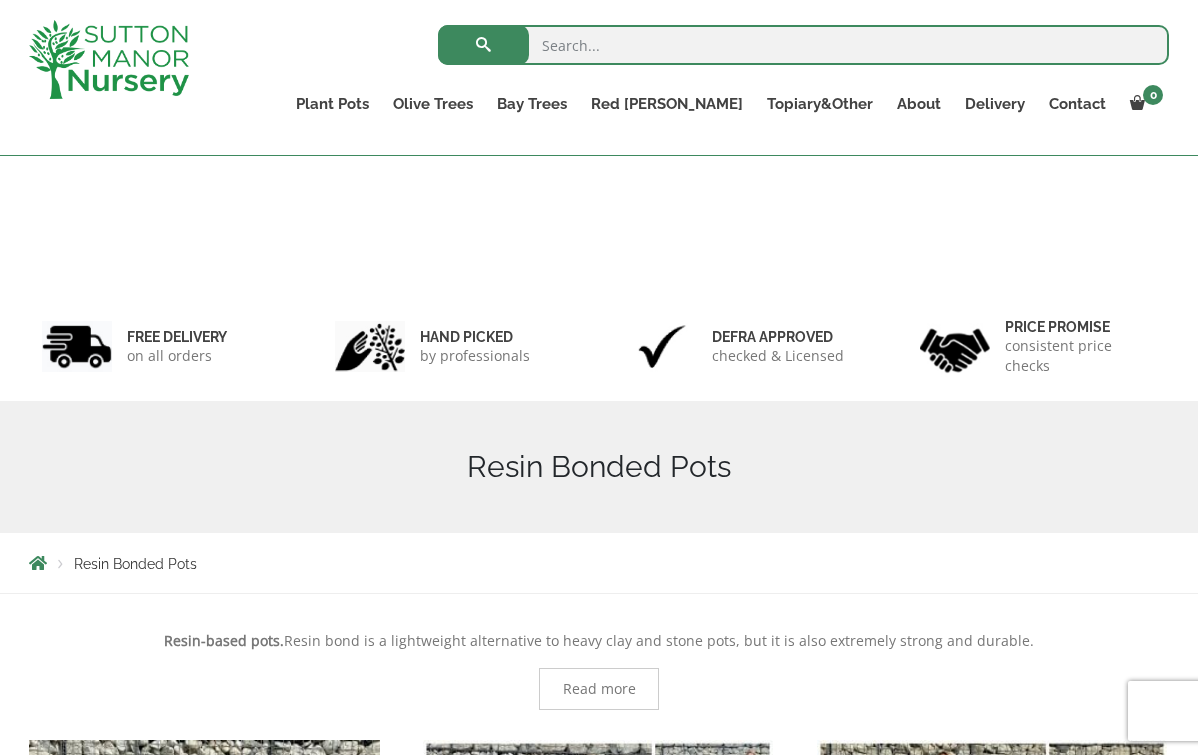 scroll, scrollTop: 2316, scrollLeft: 0, axis: vertical 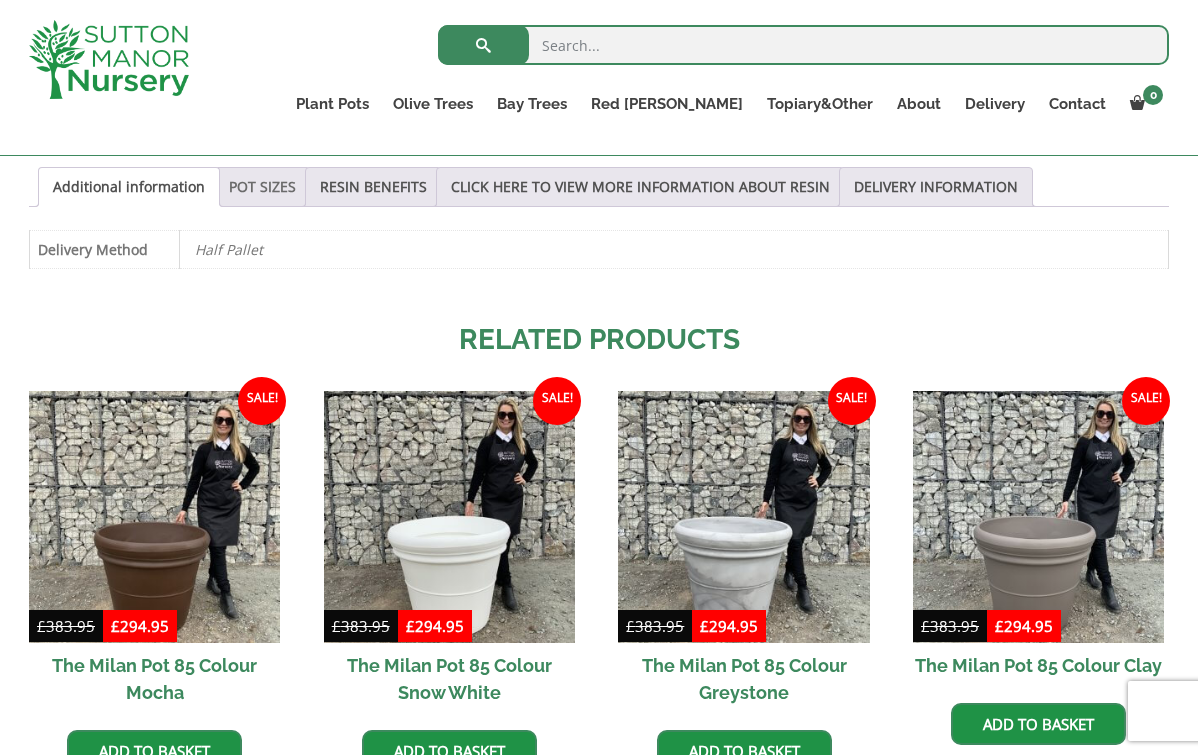 click on "POT SIZES" at bounding box center [262, 187] 